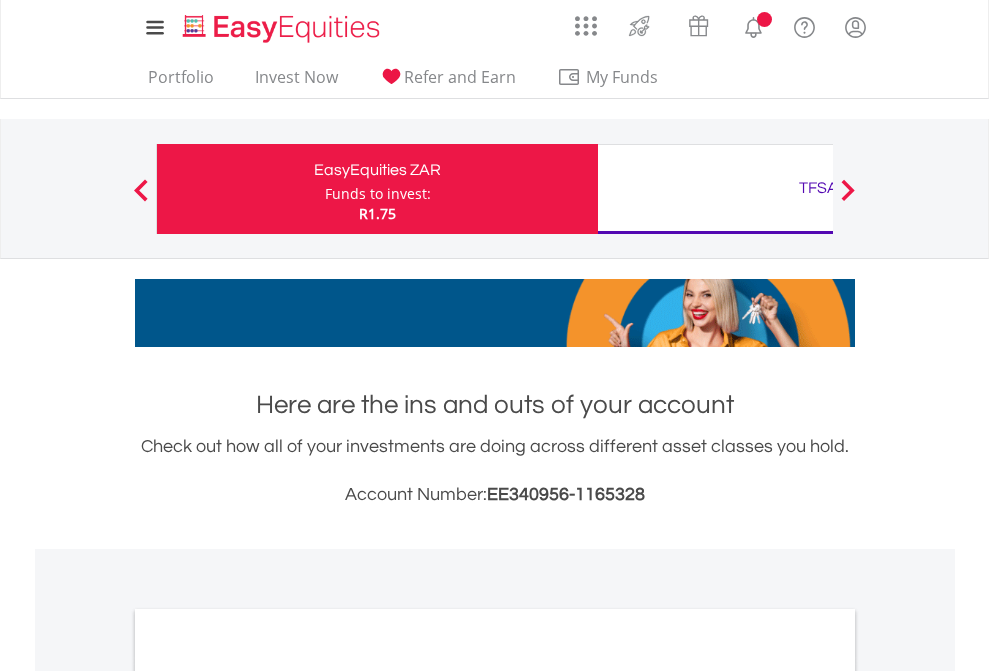 scroll, scrollTop: 0, scrollLeft: 0, axis: both 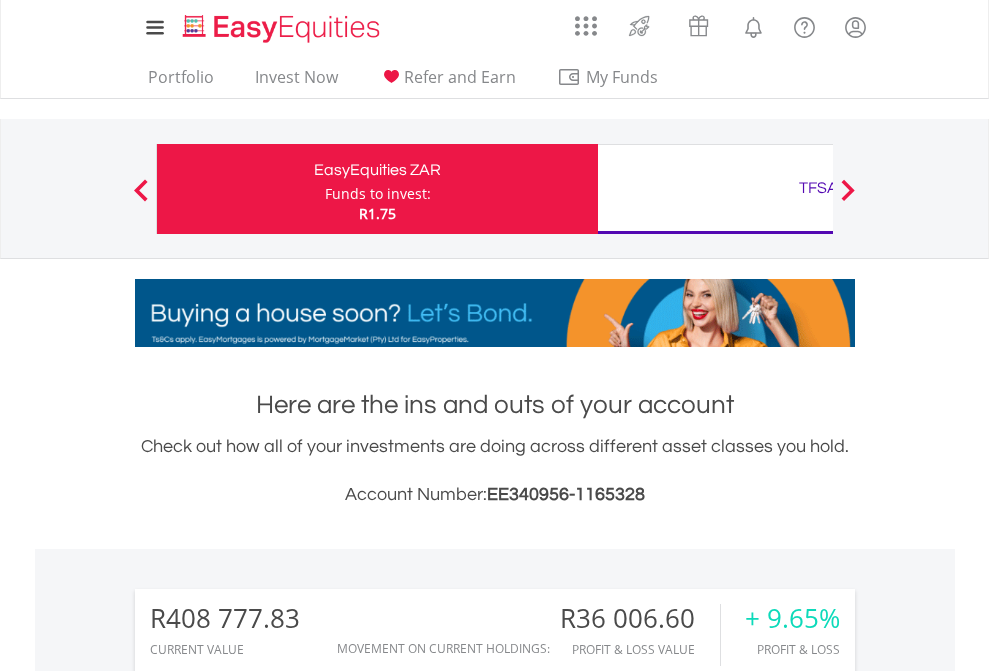 click on "Funds to invest:" at bounding box center [378, 194] 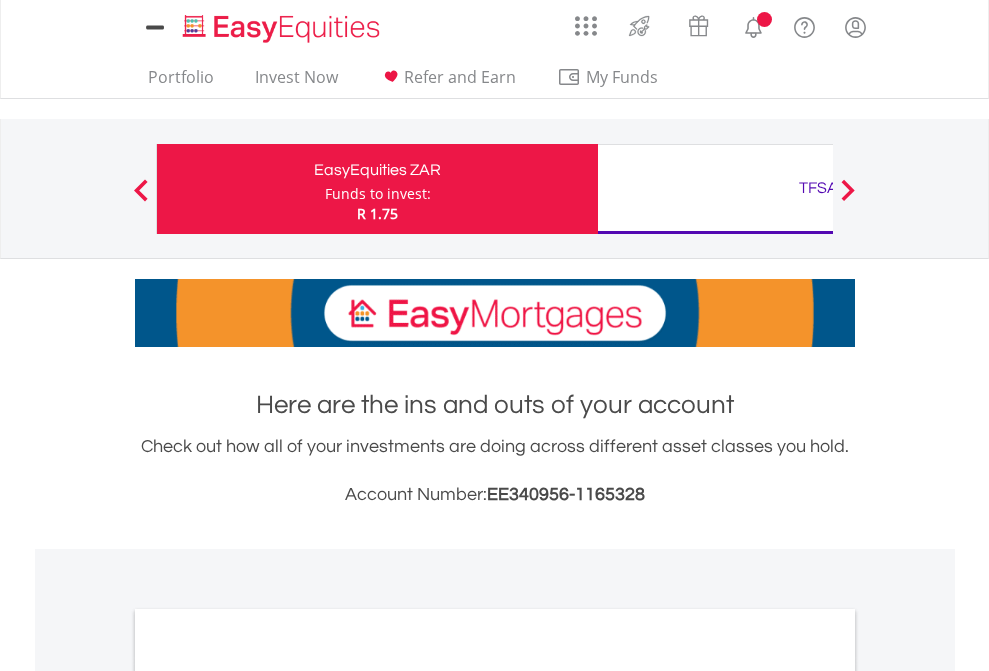 scroll, scrollTop: 0, scrollLeft: 0, axis: both 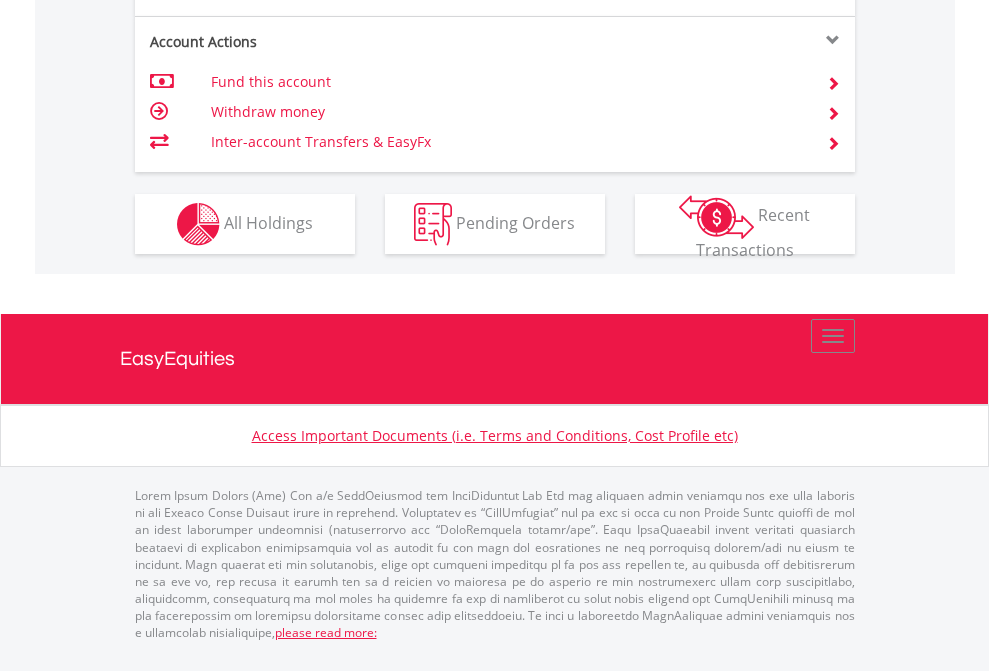 click on "Investment types" at bounding box center (706, -337) 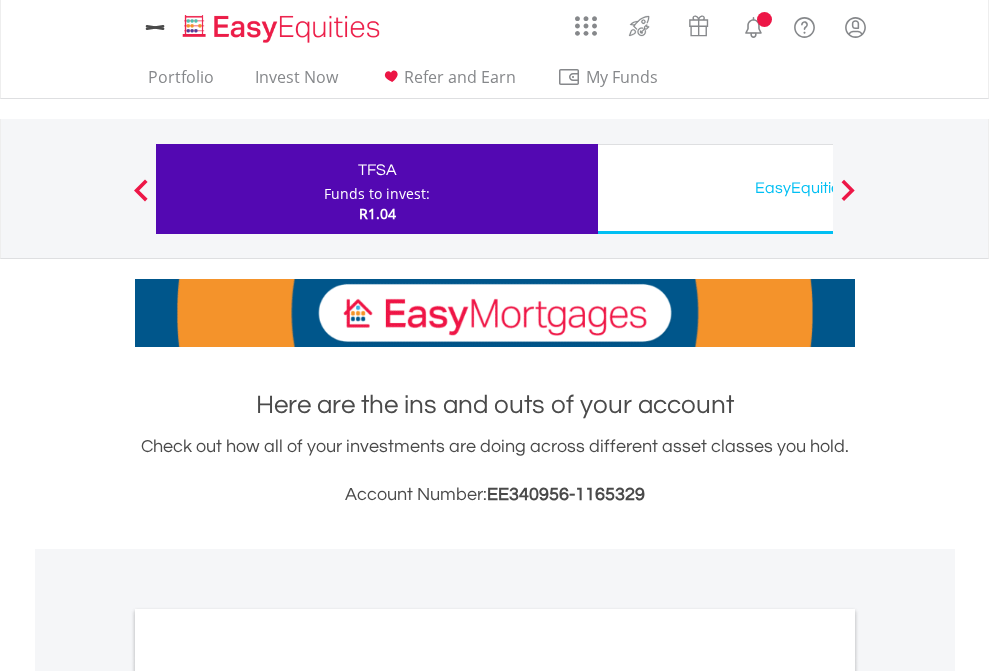 scroll, scrollTop: 0, scrollLeft: 0, axis: both 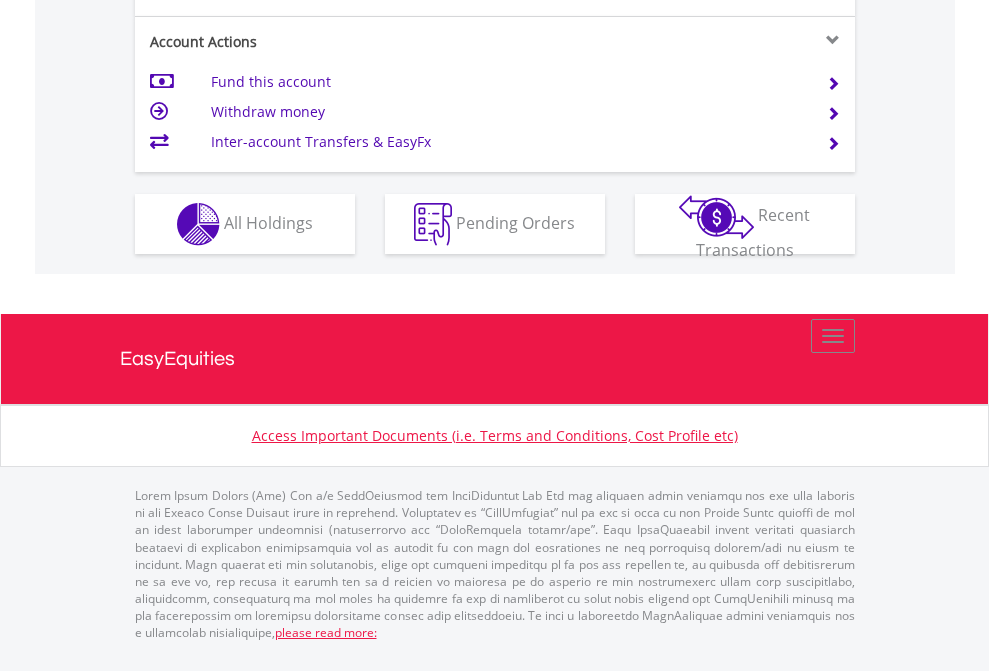 click on "Investment types" at bounding box center (706, -337) 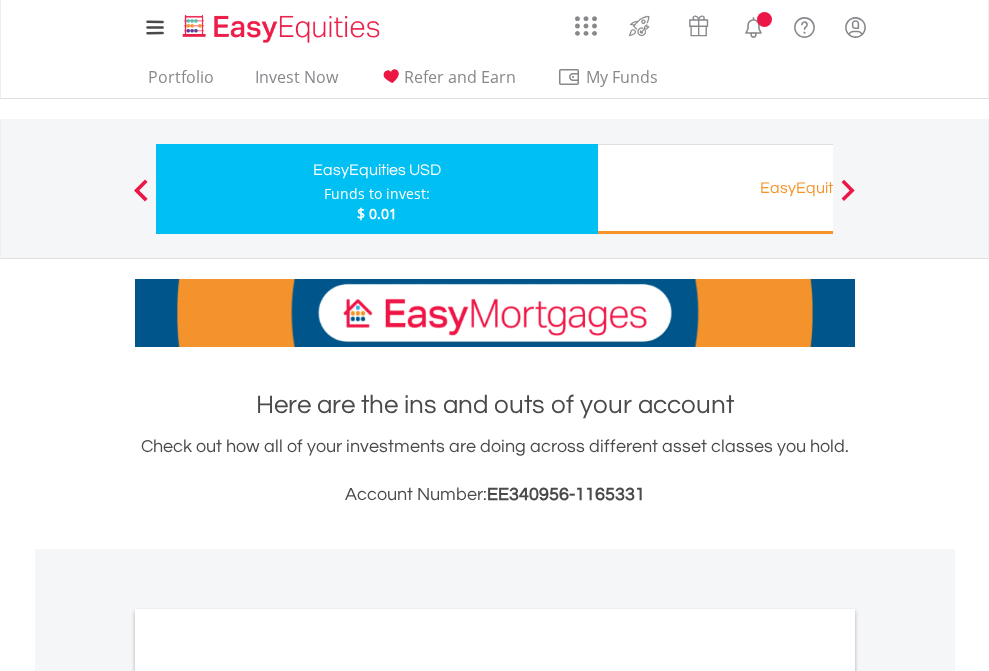 scroll, scrollTop: 0, scrollLeft: 0, axis: both 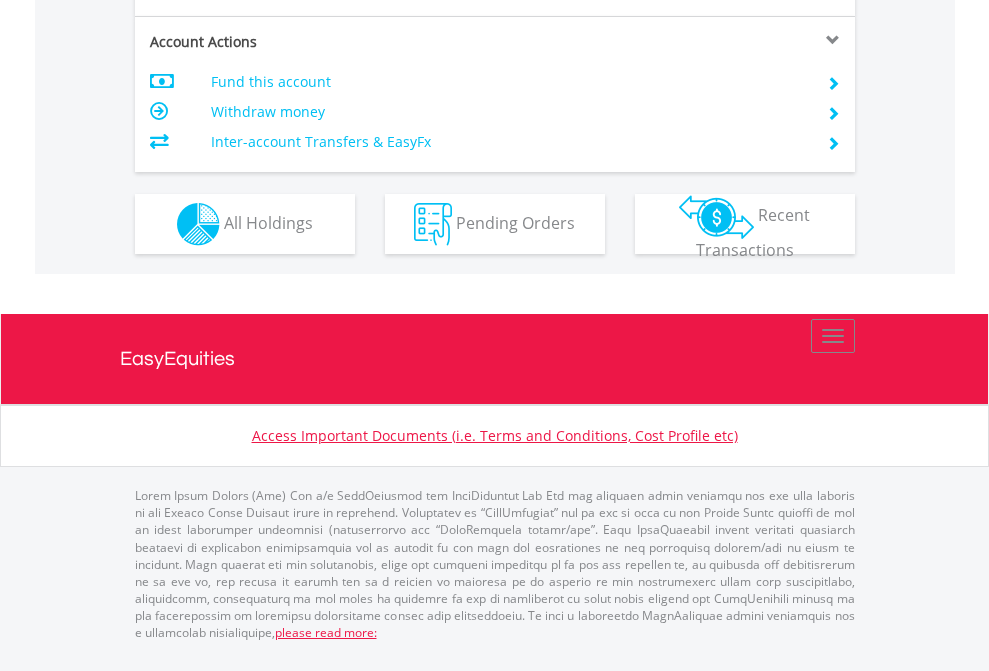 click on "Investment types" at bounding box center [706, -337] 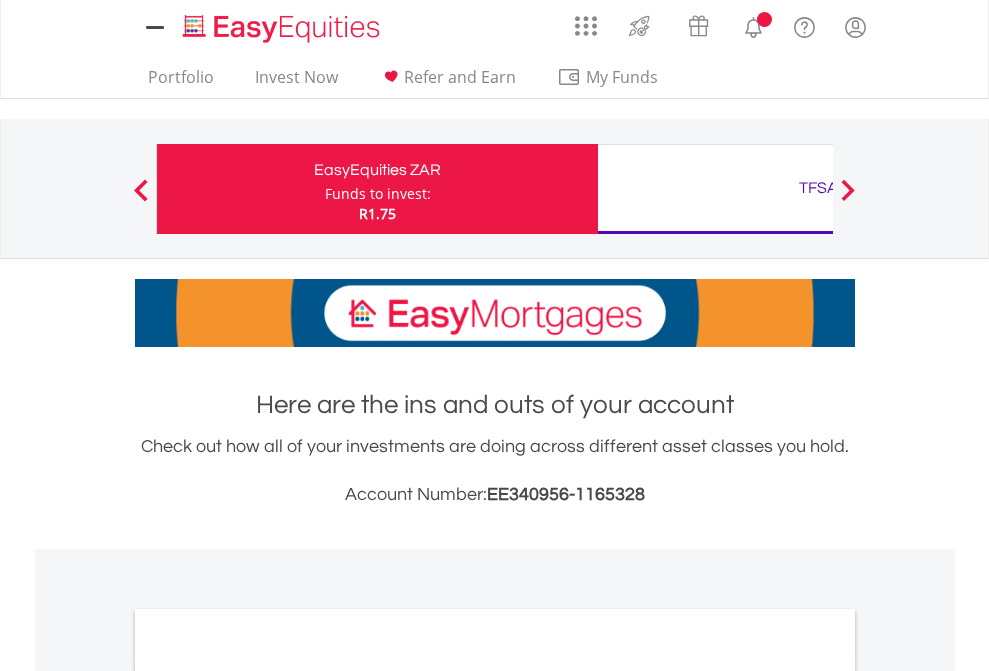 scroll, scrollTop: 0, scrollLeft: 0, axis: both 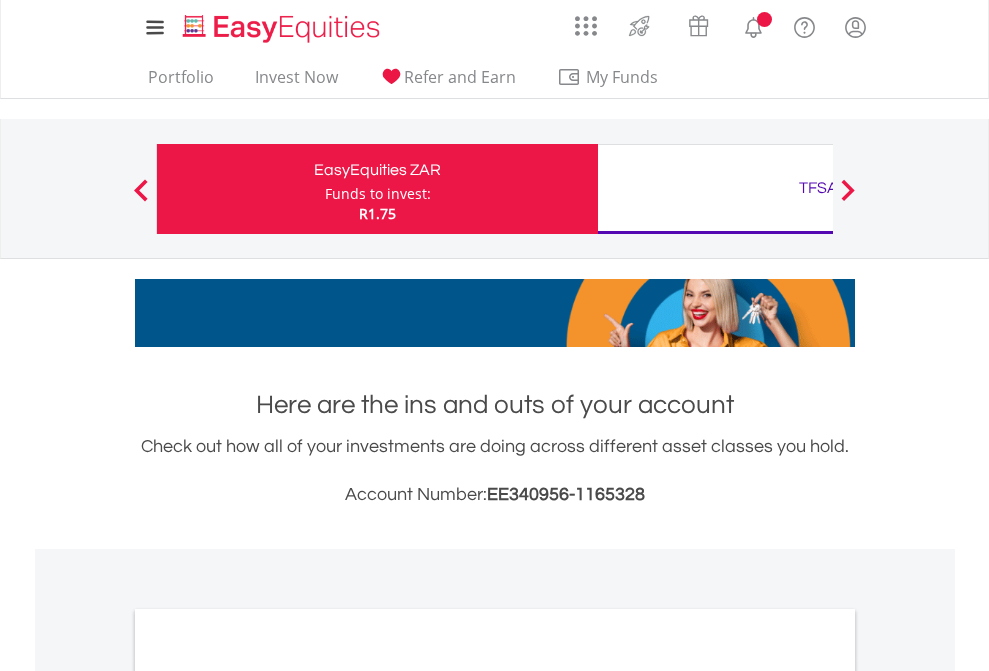 click on "All Holdings" at bounding box center [268, 1096] 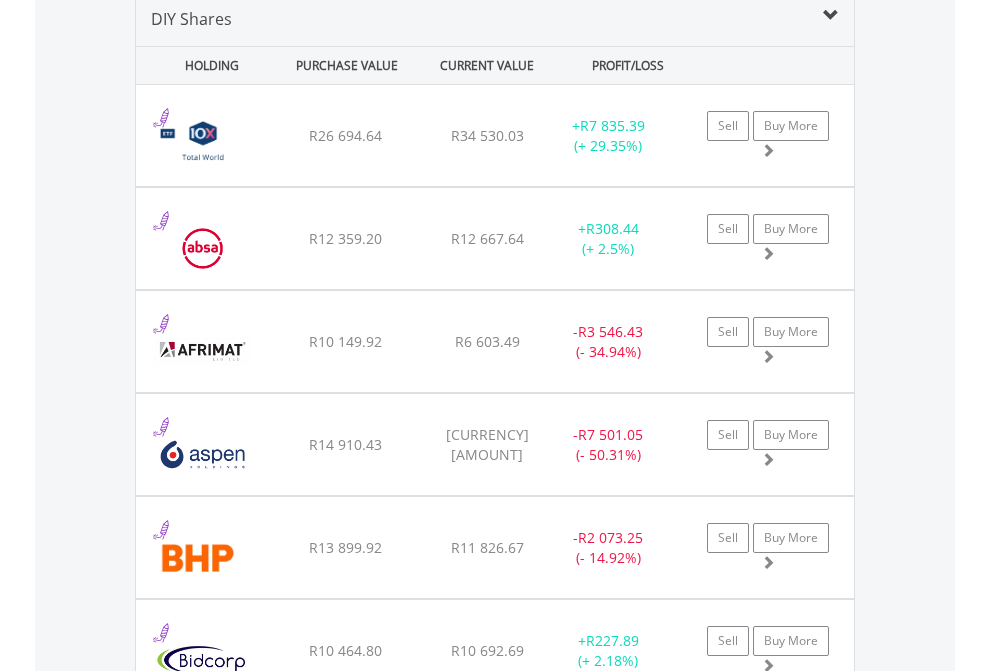 scroll, scrollTop: 1933, scrollLeft: 0, axis: vertical 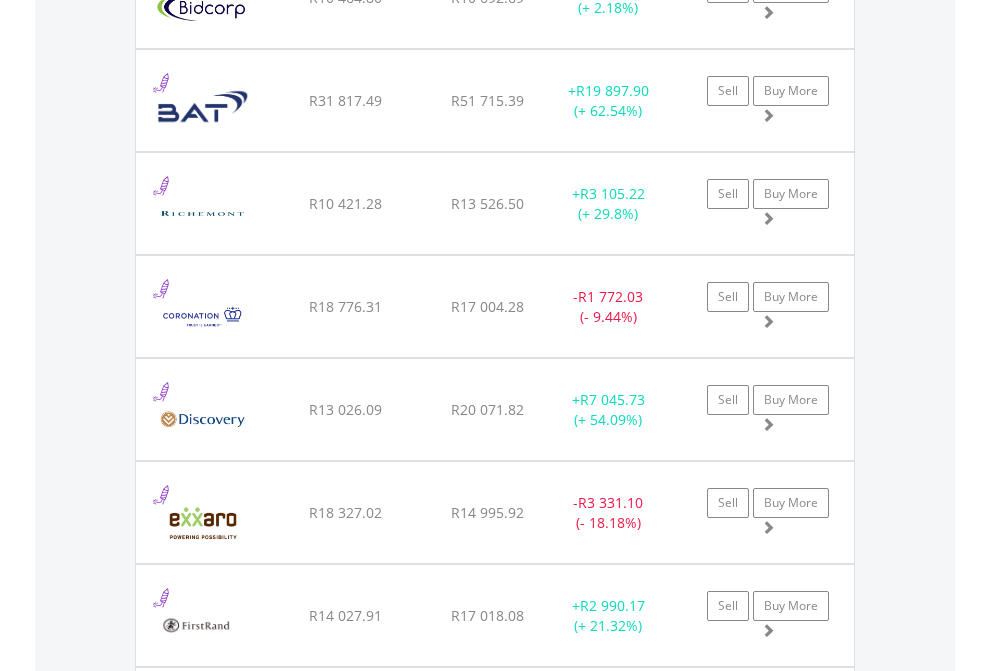 click on "TFSA" at bounding box center [818, -2077] 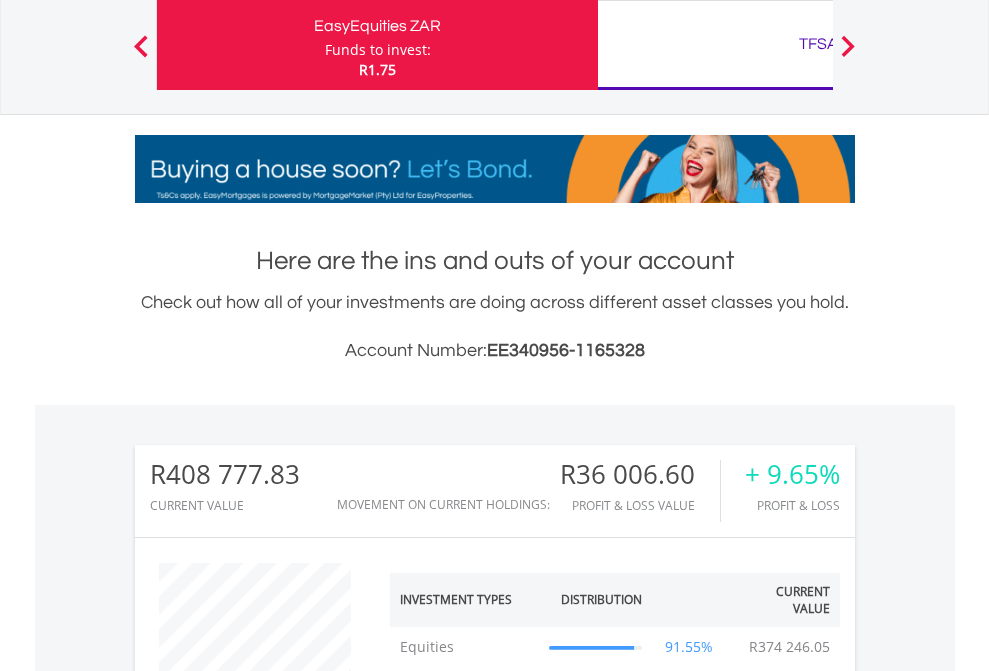 scroll, scrollTop: 999808, scrollLeft: 999687, axis: both 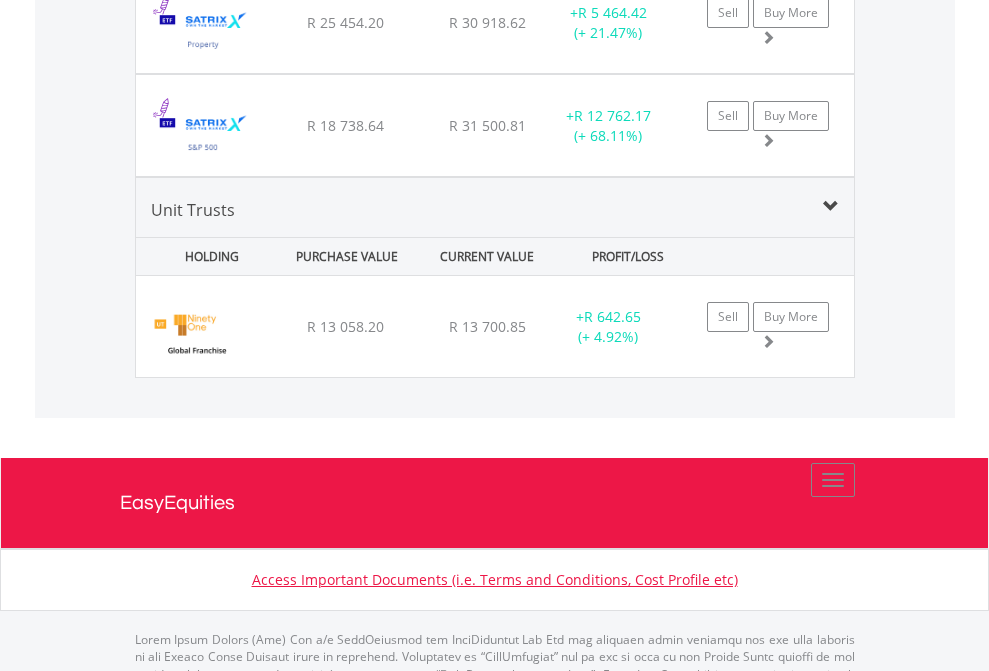 click on "EasyEquities USD" at bounding box center [818, -1745] 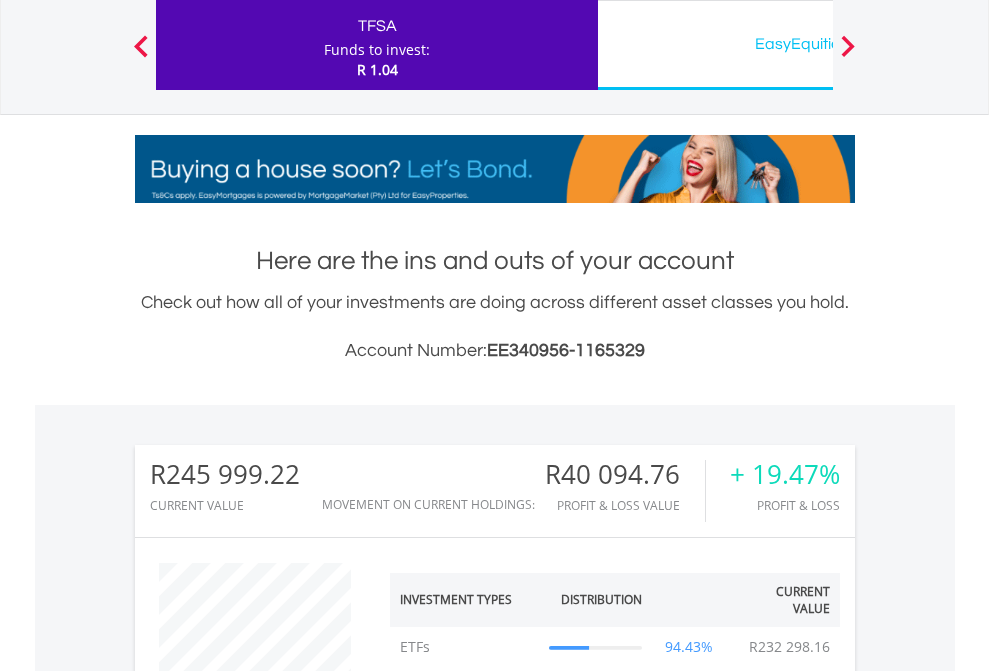 scroll, scrollTop: 999808, scrollLeft: 999687, axis: both 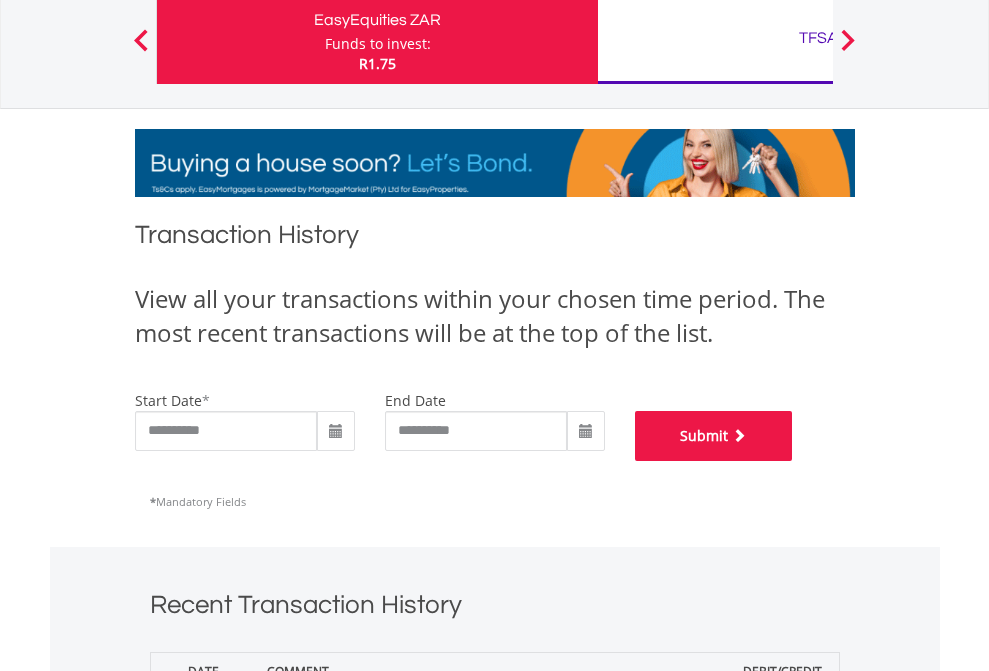 click on "Submit" at bounding box center (714, 436) 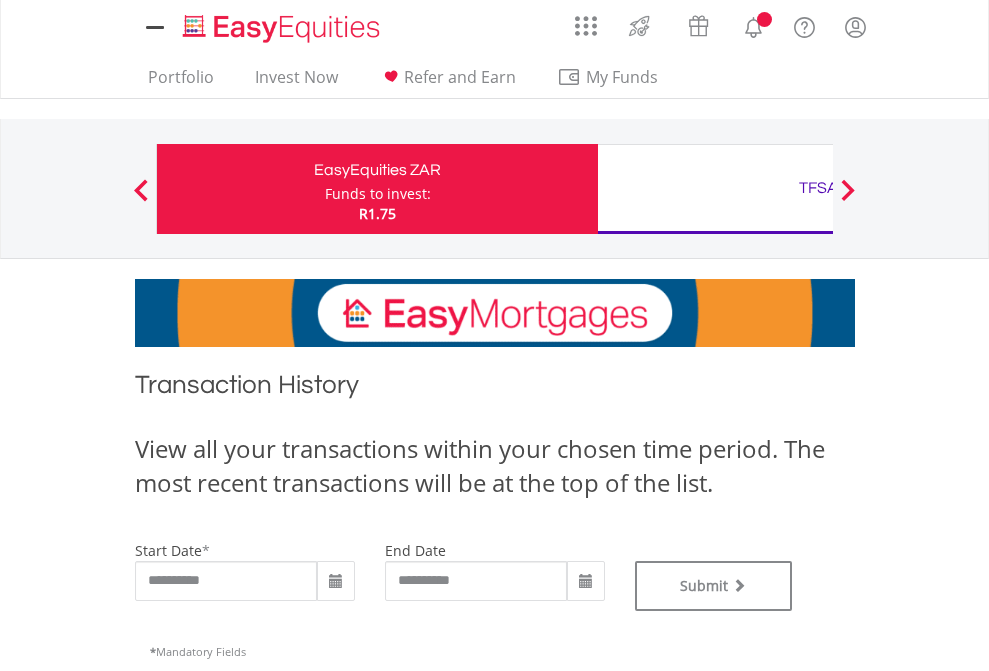 scroll, scrollTop: 0, scrollLeft: 0, axis: both 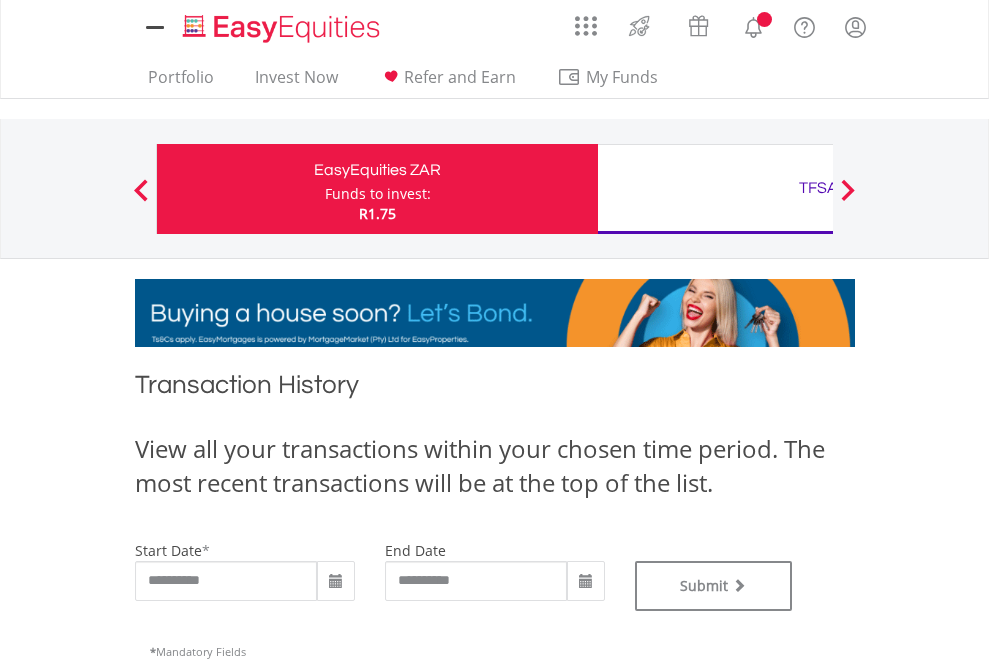 click on "TFSA" at bounding box center [818, 188] 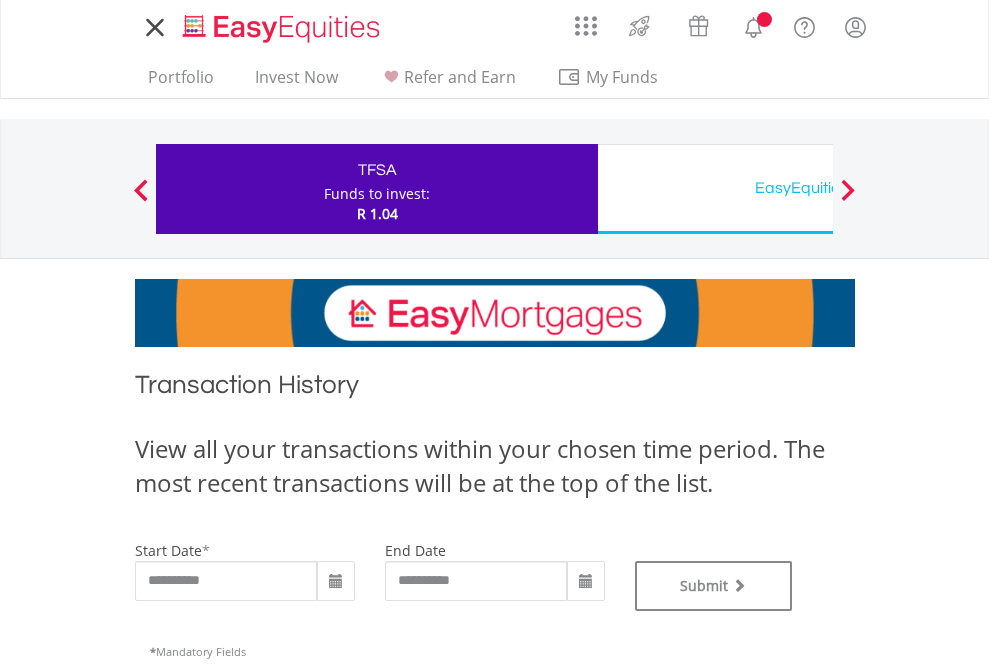 scroll, scrollTop: 0, scrollLeft: 0, axis: both 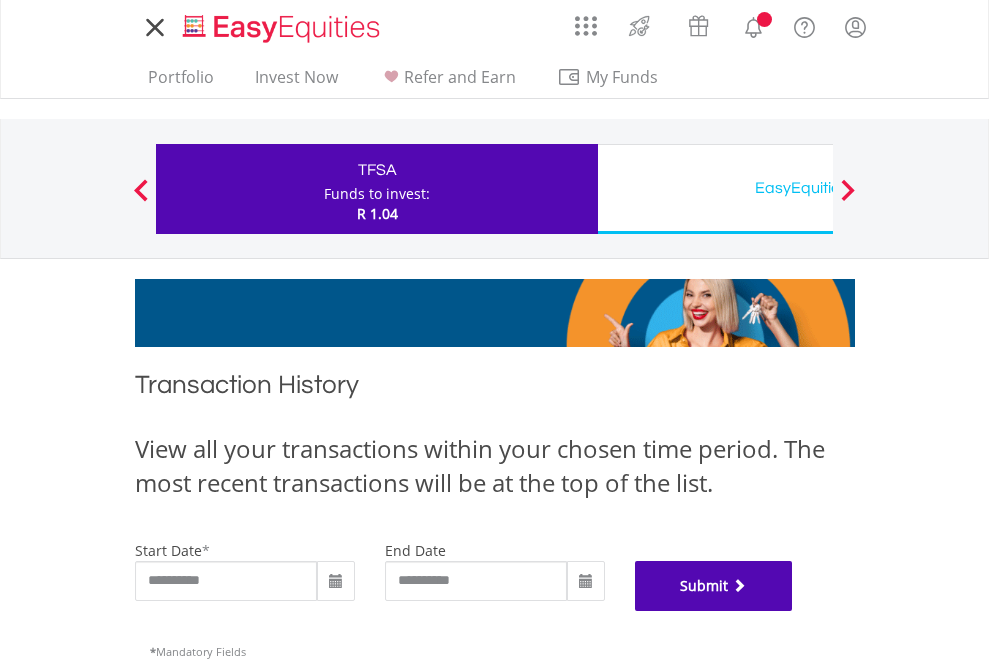 click on "Submit" at bounding box center (714, 586) 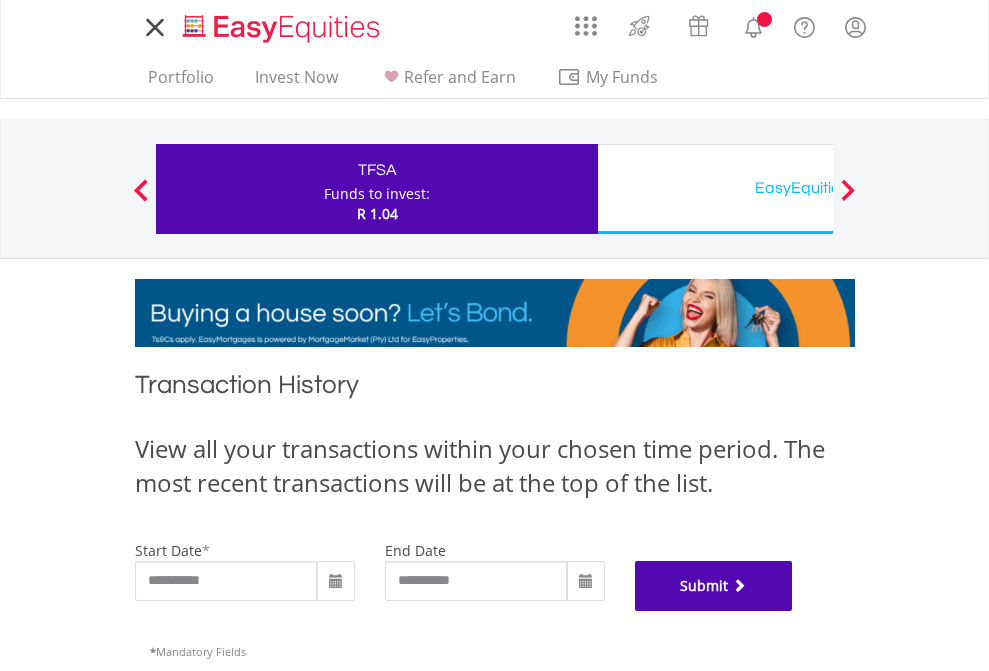 scroll, scrollTop: 811, scrollLeft: 0, axis: vertical 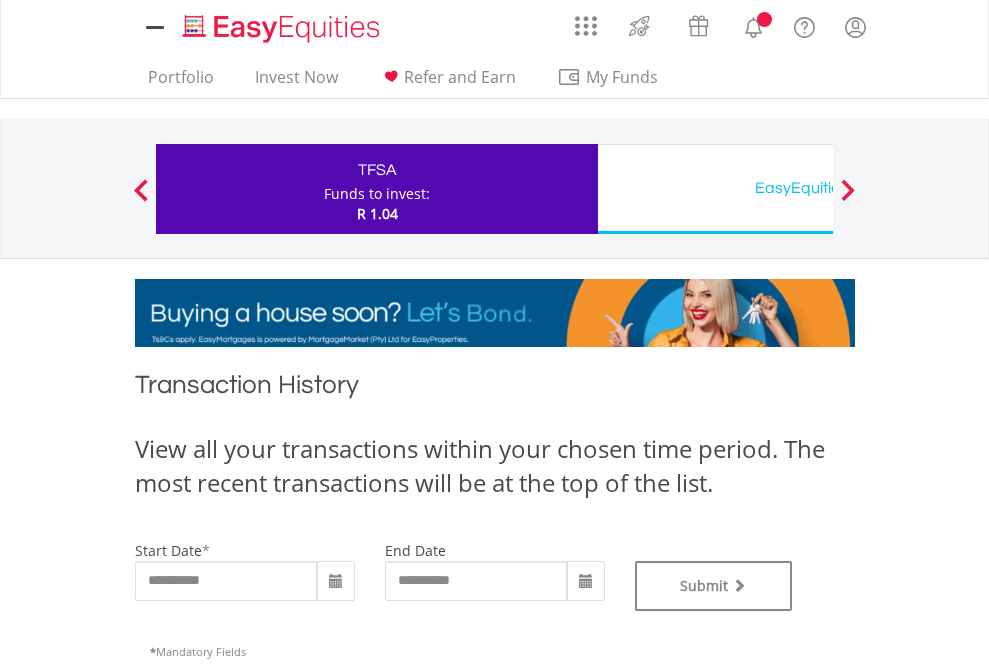 click on "EasyEquities USD" at bounding box center (818, 188) 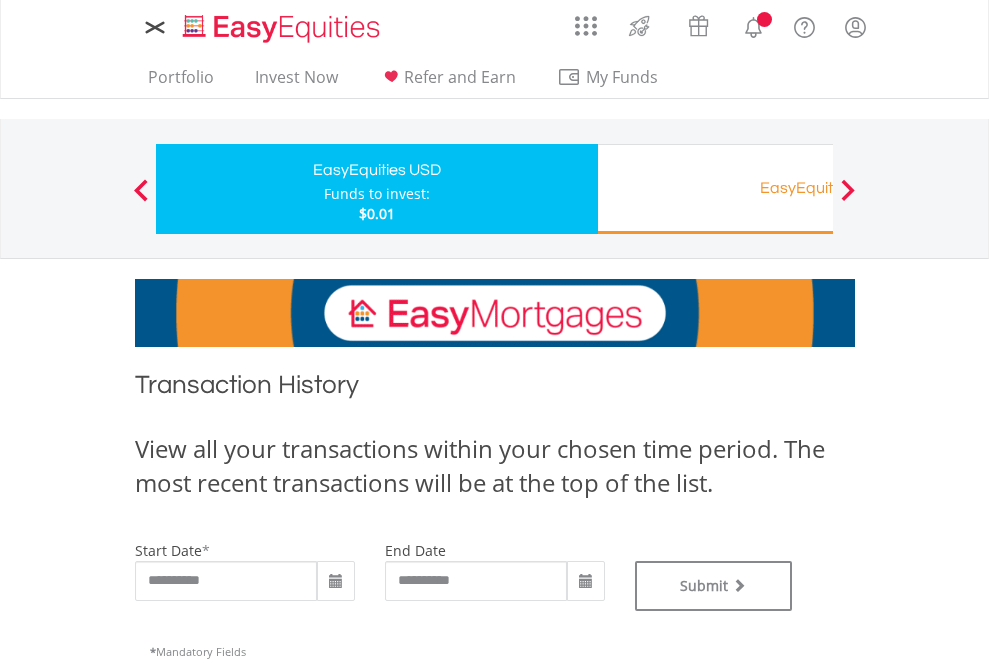 scroll, scrollTop: 0, scrollLeft: 0, axis: both 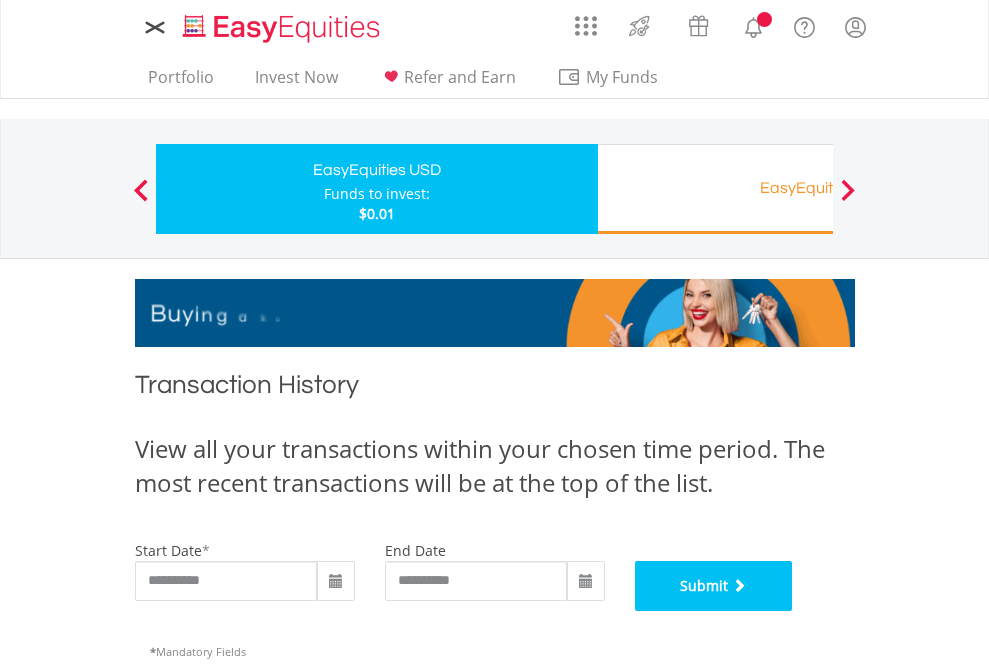 click on "Submit" at bounding box center (714, 586) 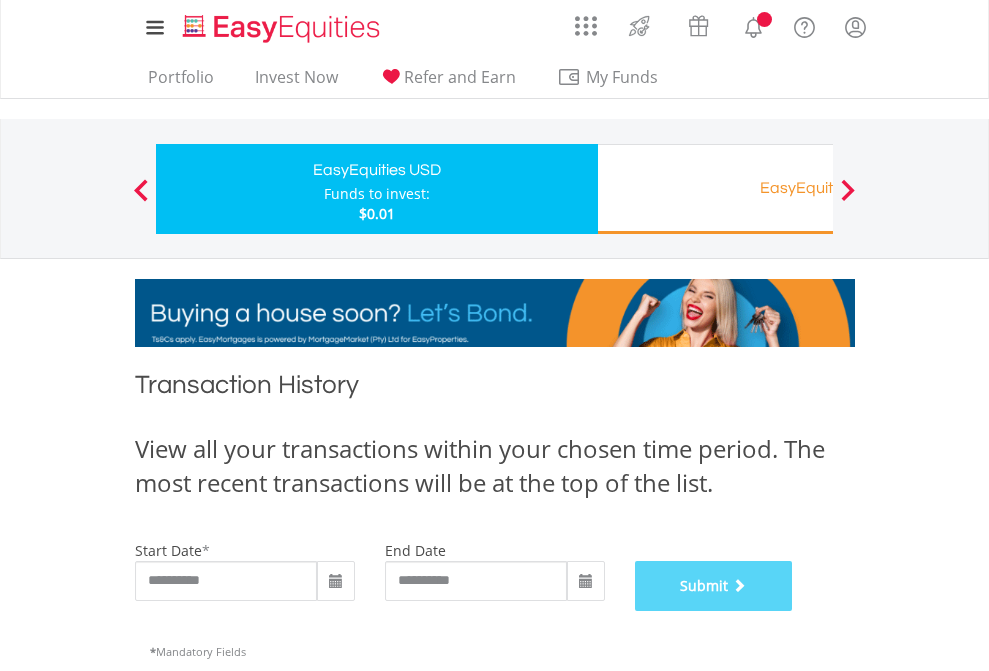 scroll, scrollTop: 811, scrollLeft: 0, axis: vertical 